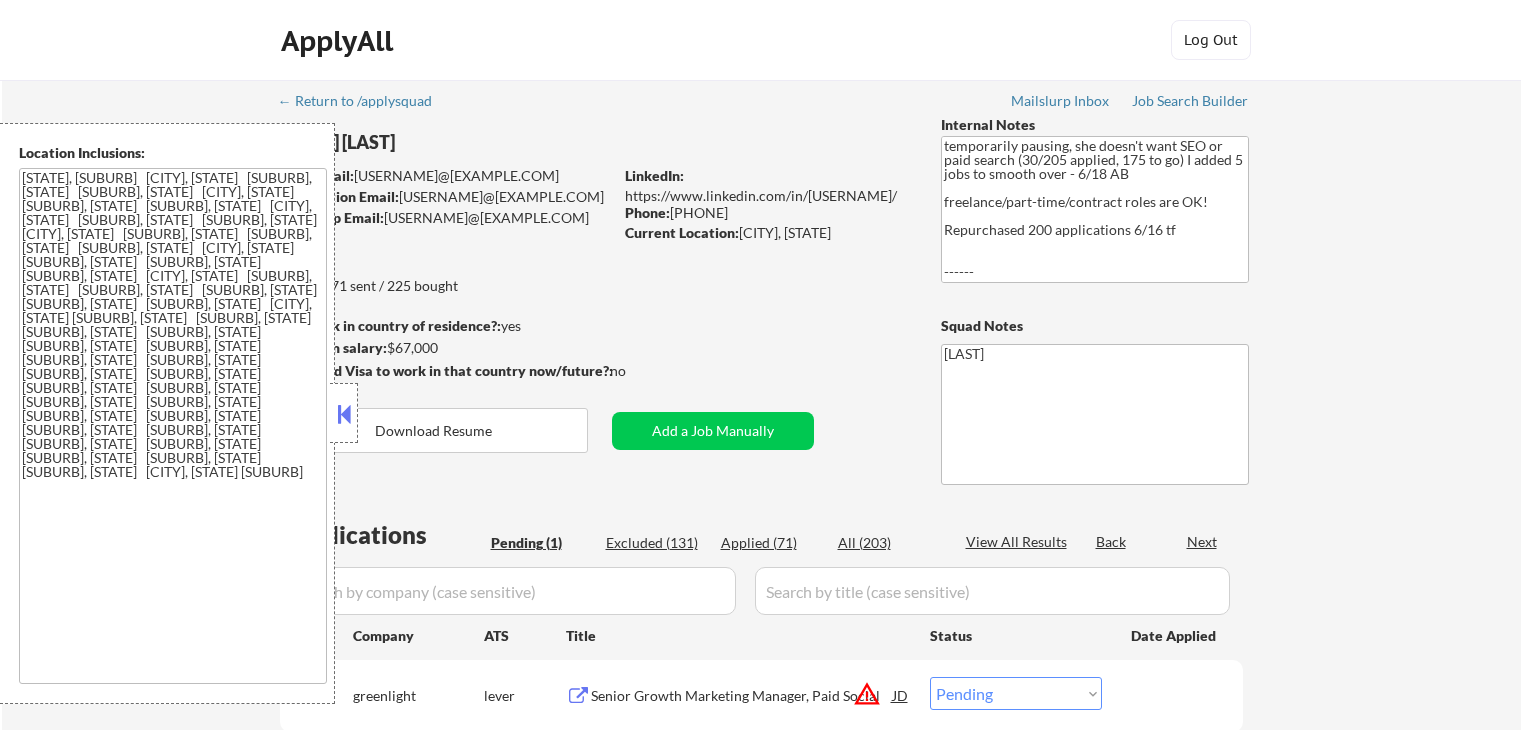 scroll, scrollTop: 0, scrollLeft: 0, axis: both 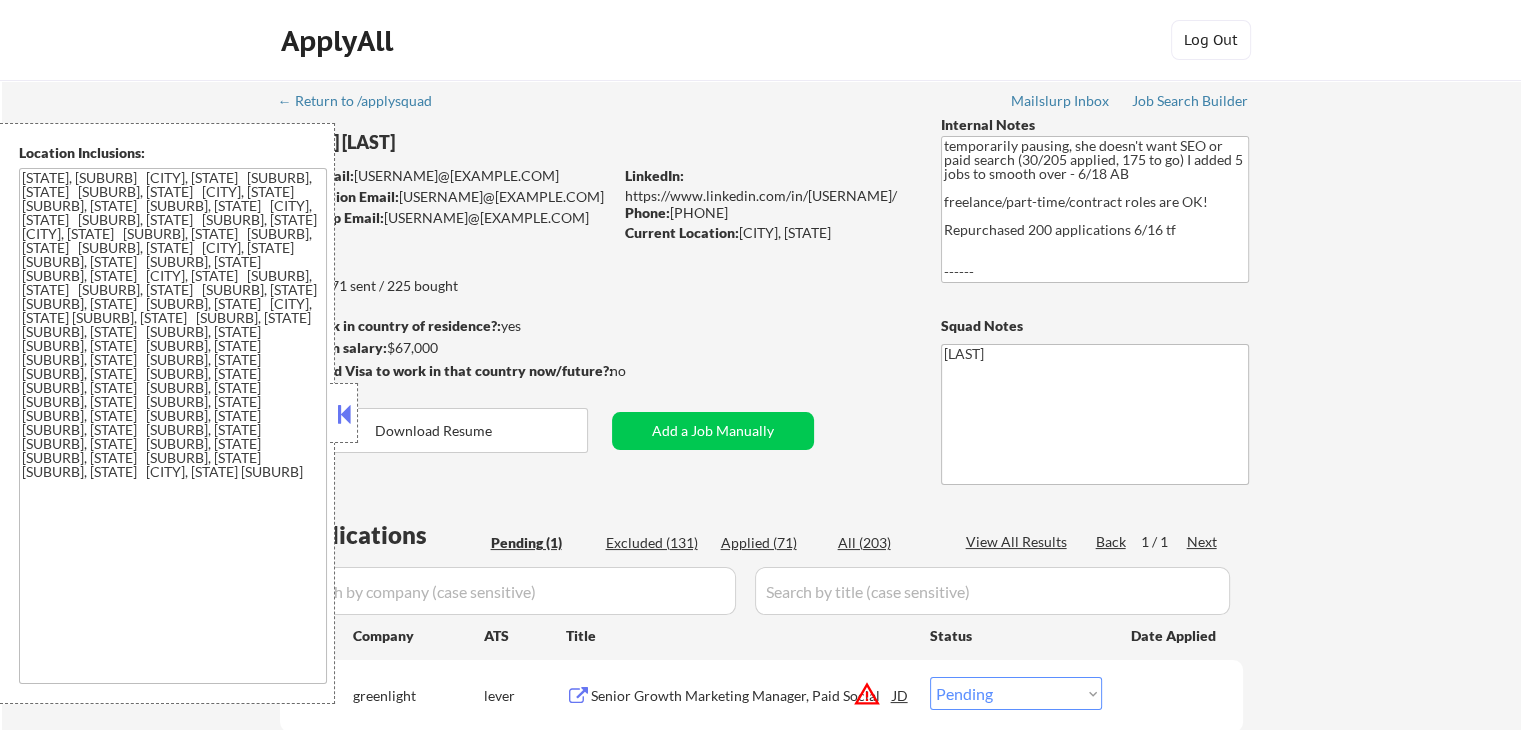 click on "← Return to /applysquad Mailslurp Inbox Job Search Builder [FIRST] [LAST] User Email:  [USERNAME]@[EXAMPLE.COM] Application Email:  [USERNAME]@[EXAMPLE.COM] Mailslurp Email:  [USERNAME]@[EXAMPLE.COM] LinkedIn:   https://www.linkedin.com/in/[USERNAME]/
Phone:  [PHONE] Current Location:  [CITY], [STATE] Applies:  71 sent / 225 bought Internal Notes Can work in country of residence?:  yes Squad Notes Minimum salary:  $67,000 Will need Visa to work in that country now/future?:   no Download Resume Add a Job Manually [LAST] Applications Pending (1) Excluded (131) Applied (71) All (203) View All Results Back 1 / 1
Next Company ATS Title Status Date Applied #1 greenlight lever Senior Growth Marketing Manager, Paid Social JD warning_amber Choose an option... Pending Applied Excluded (Questions) Excluded (Expired) Excluded (Location) Excluded (Bad Match) Excluded (Blocklist) Excluded (Salary) Excluded (Other)" at bounding box center (762, 441) 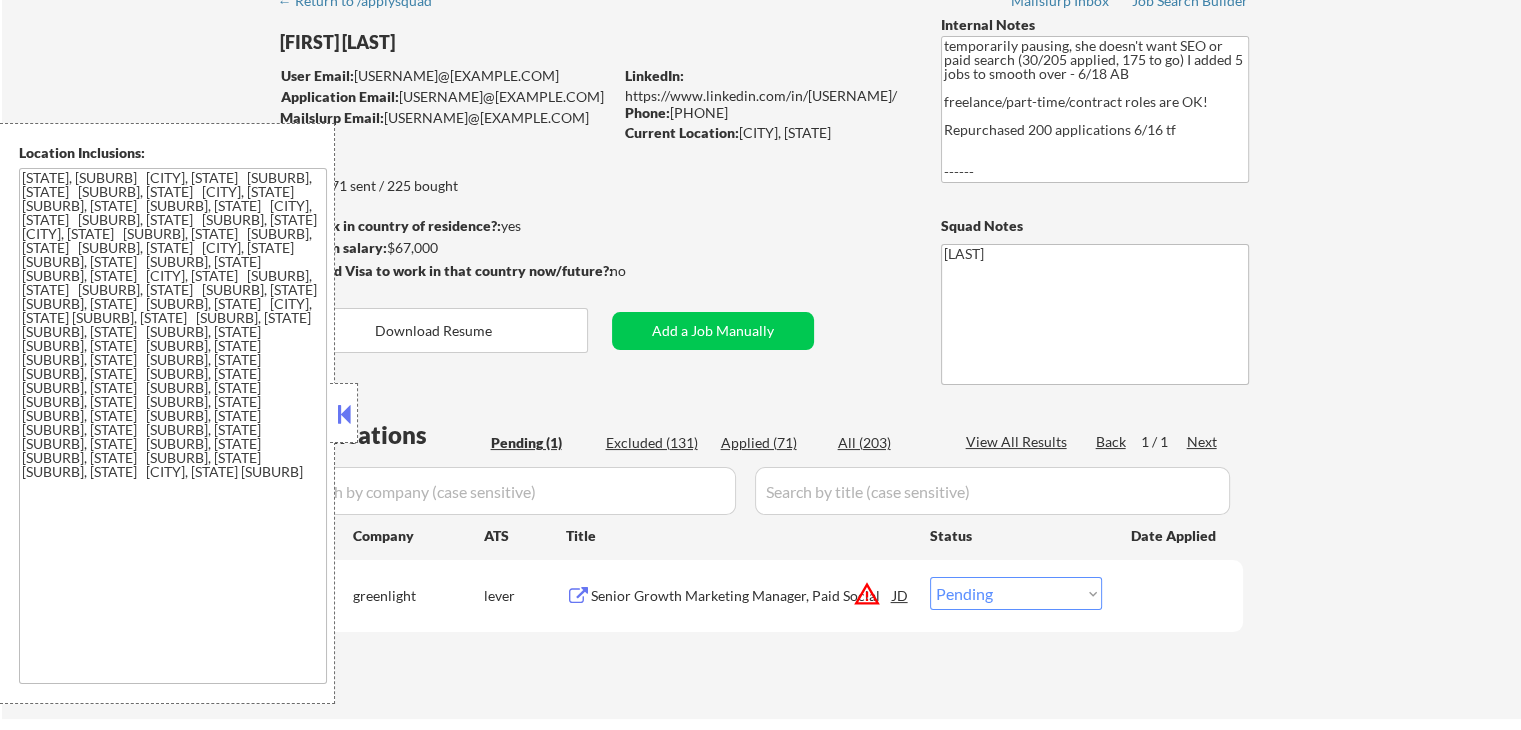 scroll, scrollTop: 200, scrollLeft: 0, axis: vertical 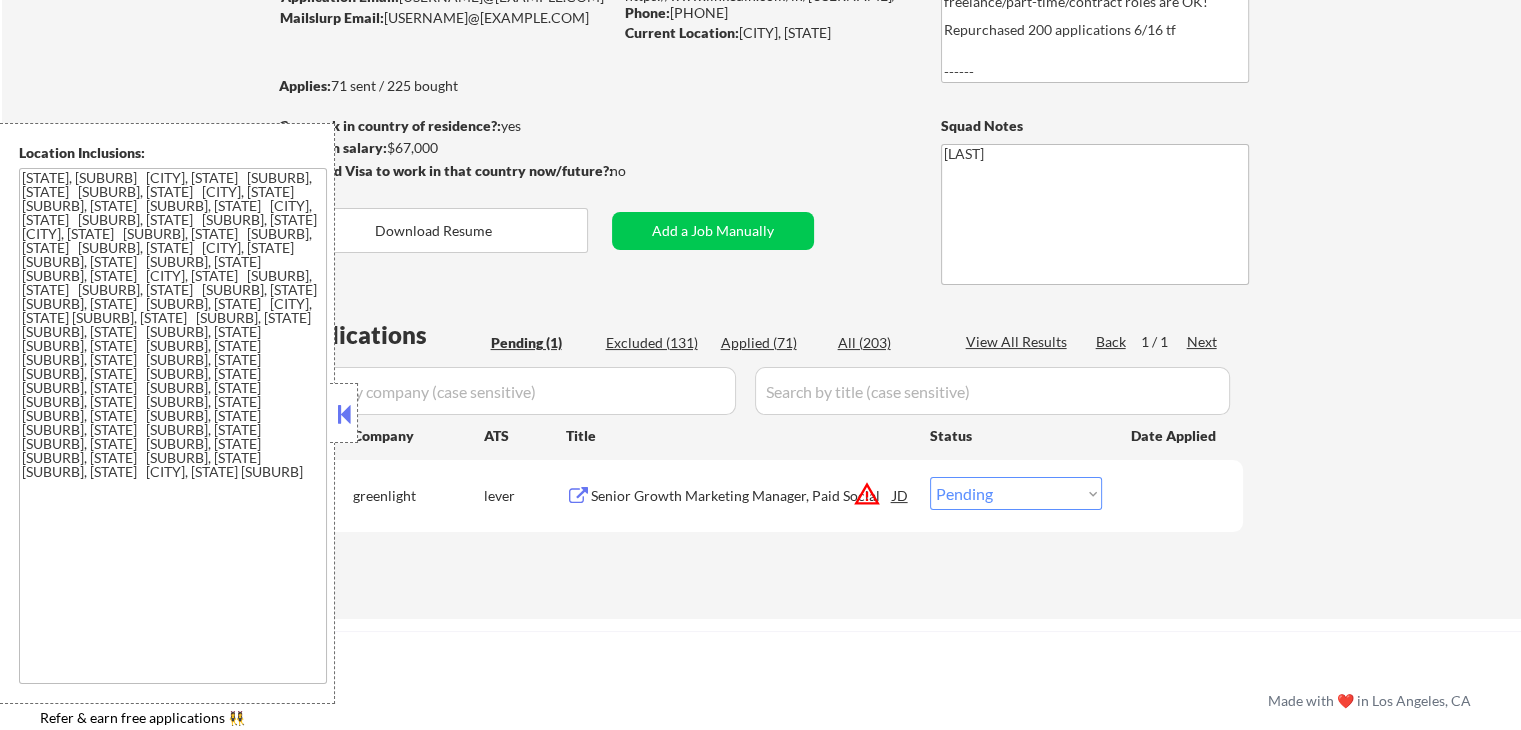 click at bounding box center (578, 496) 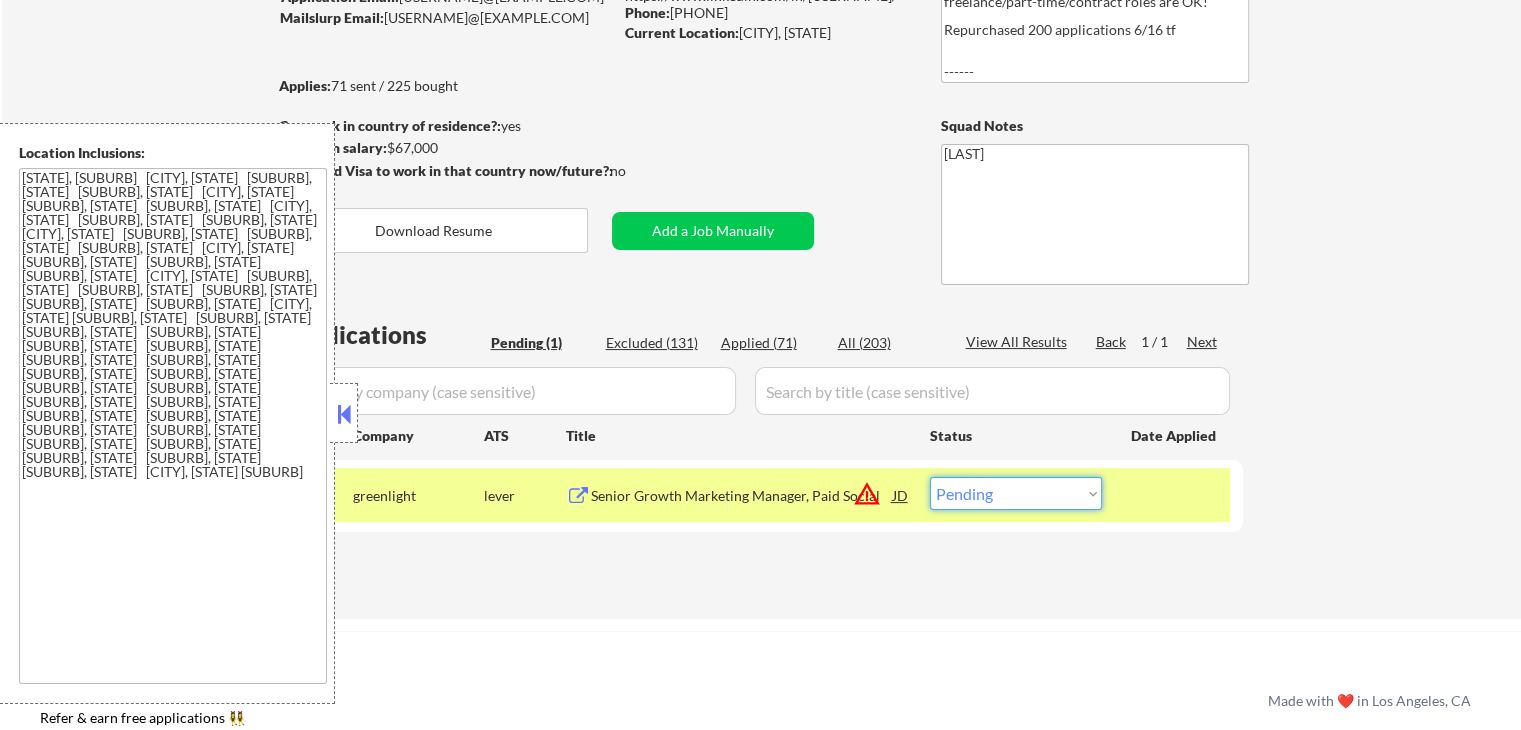 click on "Choose an option... Pending Applied Excluded (Questions) Excluded (Expired) Excluded (Location) Excluded (Bad Match) Excluded (Blocklist) Excluded (Salary) Excluded (Other)" at bounding box center [1016, 493] 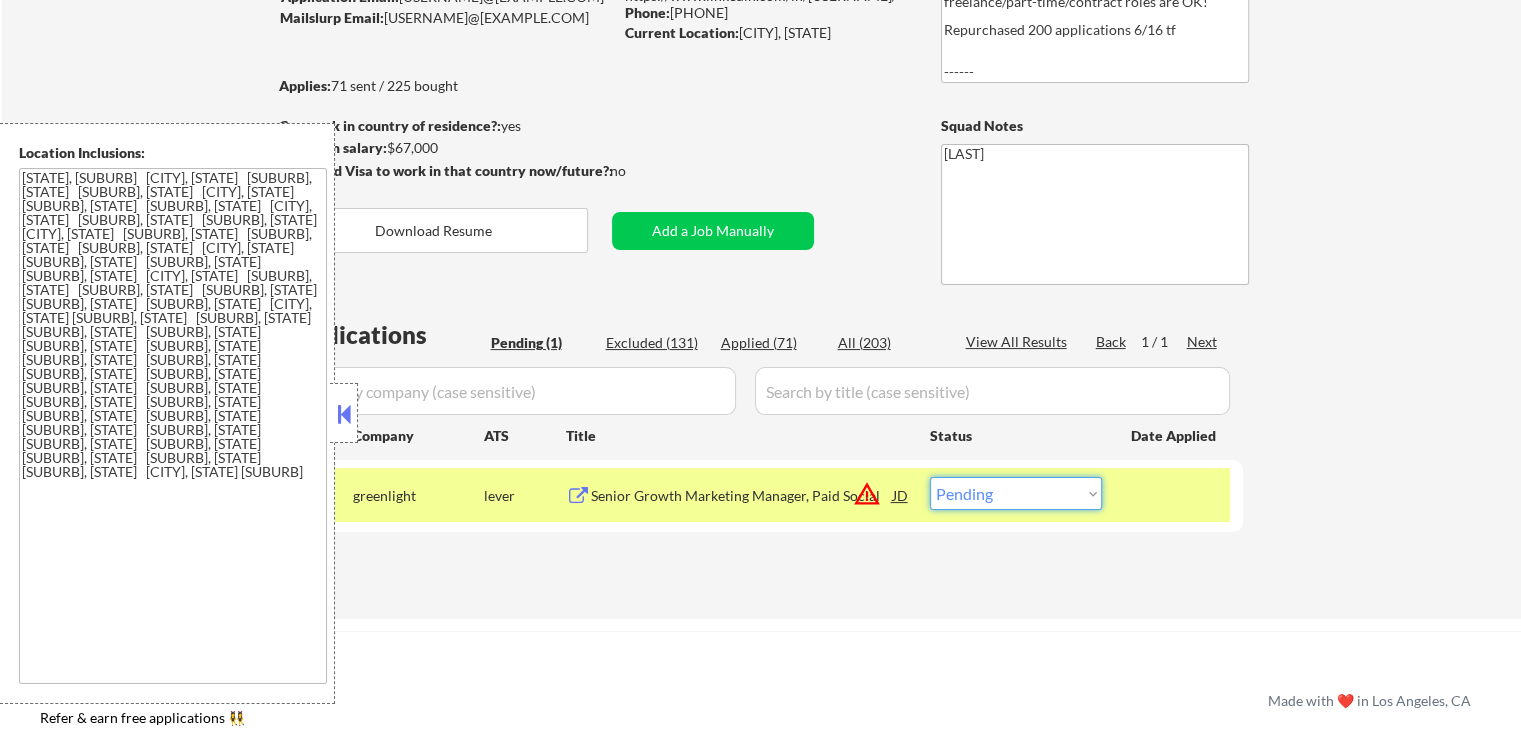 select on ""excluded__location_"" 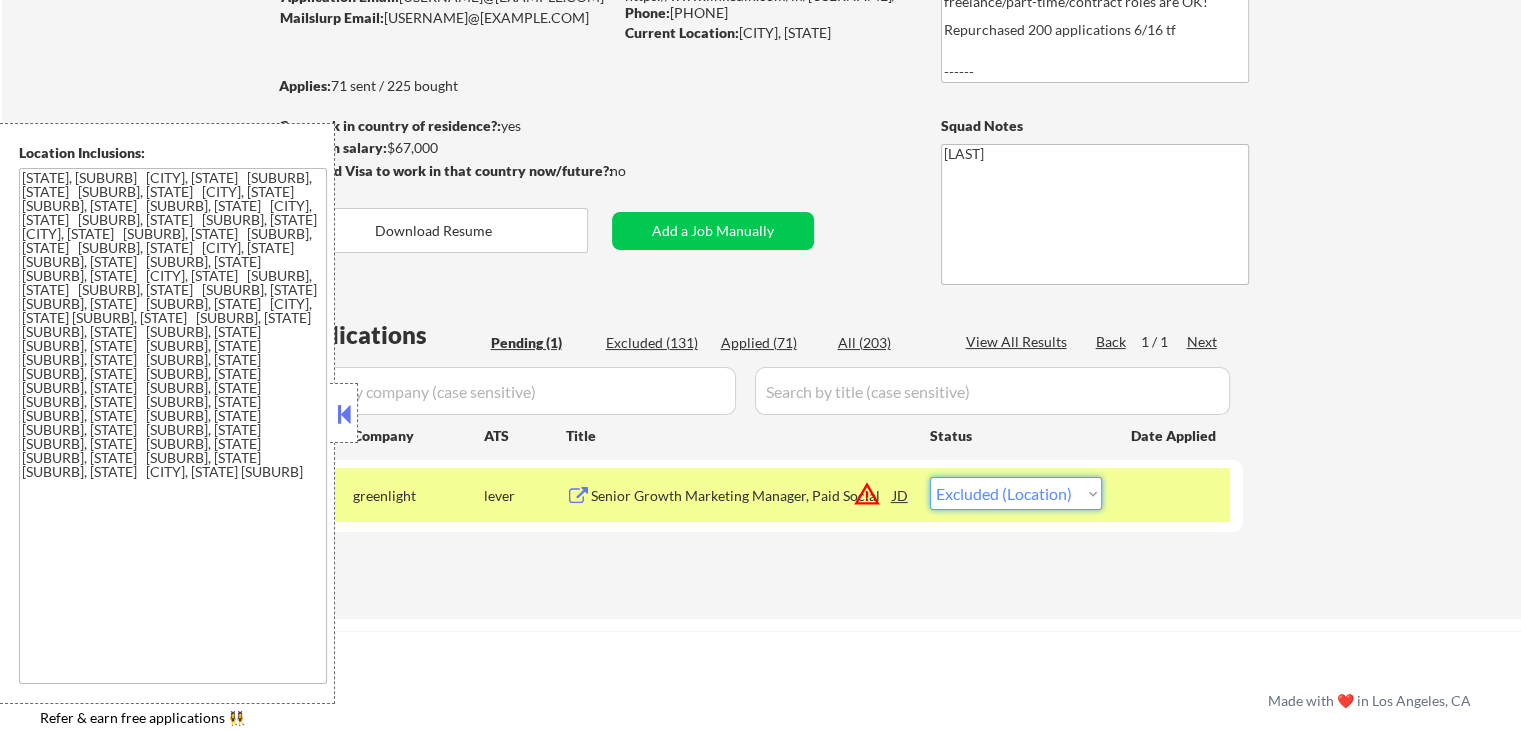 click on "Choose an option... Pending Applied Excluded (Questions) Excluded (Expired) Excluded (Location) Excluded (Bad Match) Excluded (Blocklist) Excluded (Salary) Excluded (Other)" at bounding box center (1016, 493) 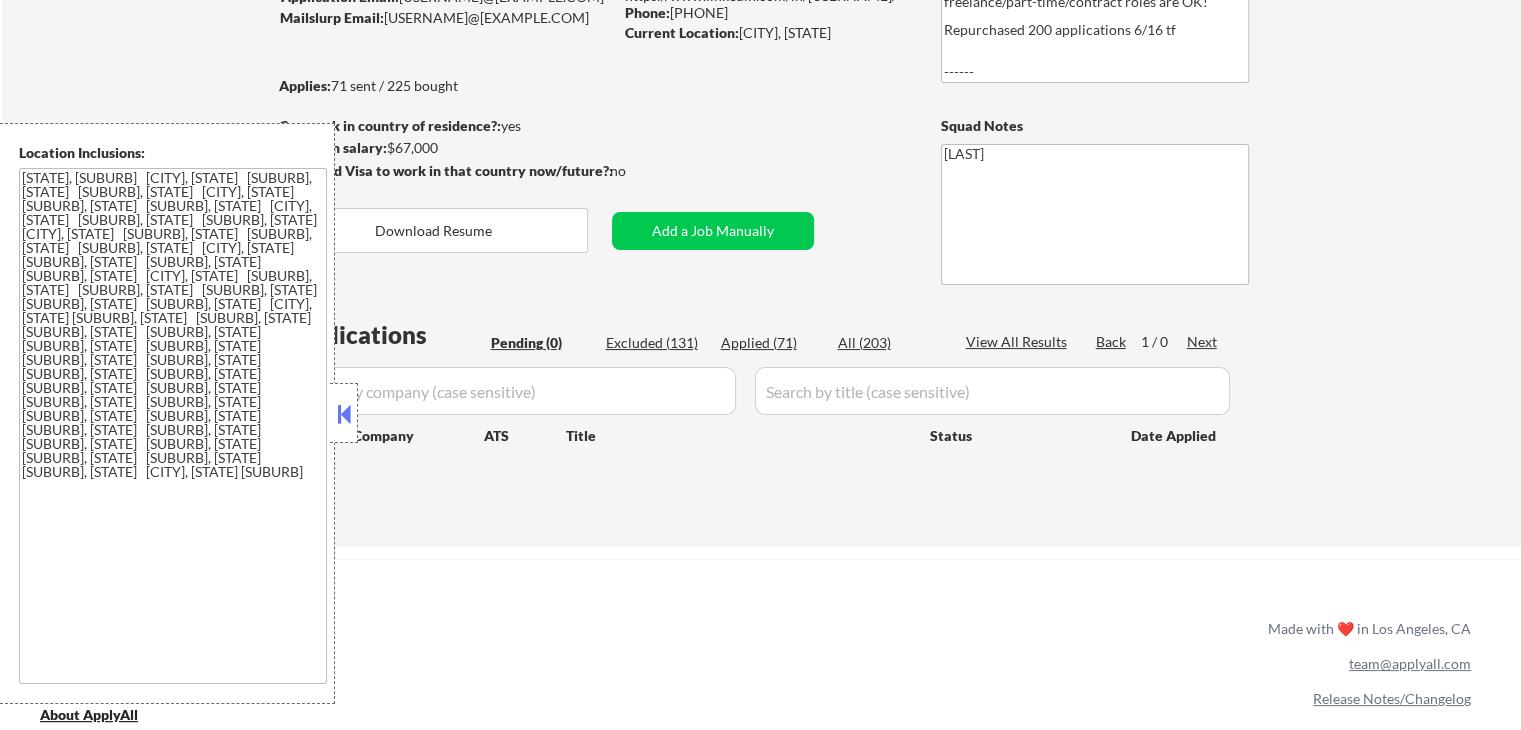 click on "Applied (71)" at bounding box center [771, 343] 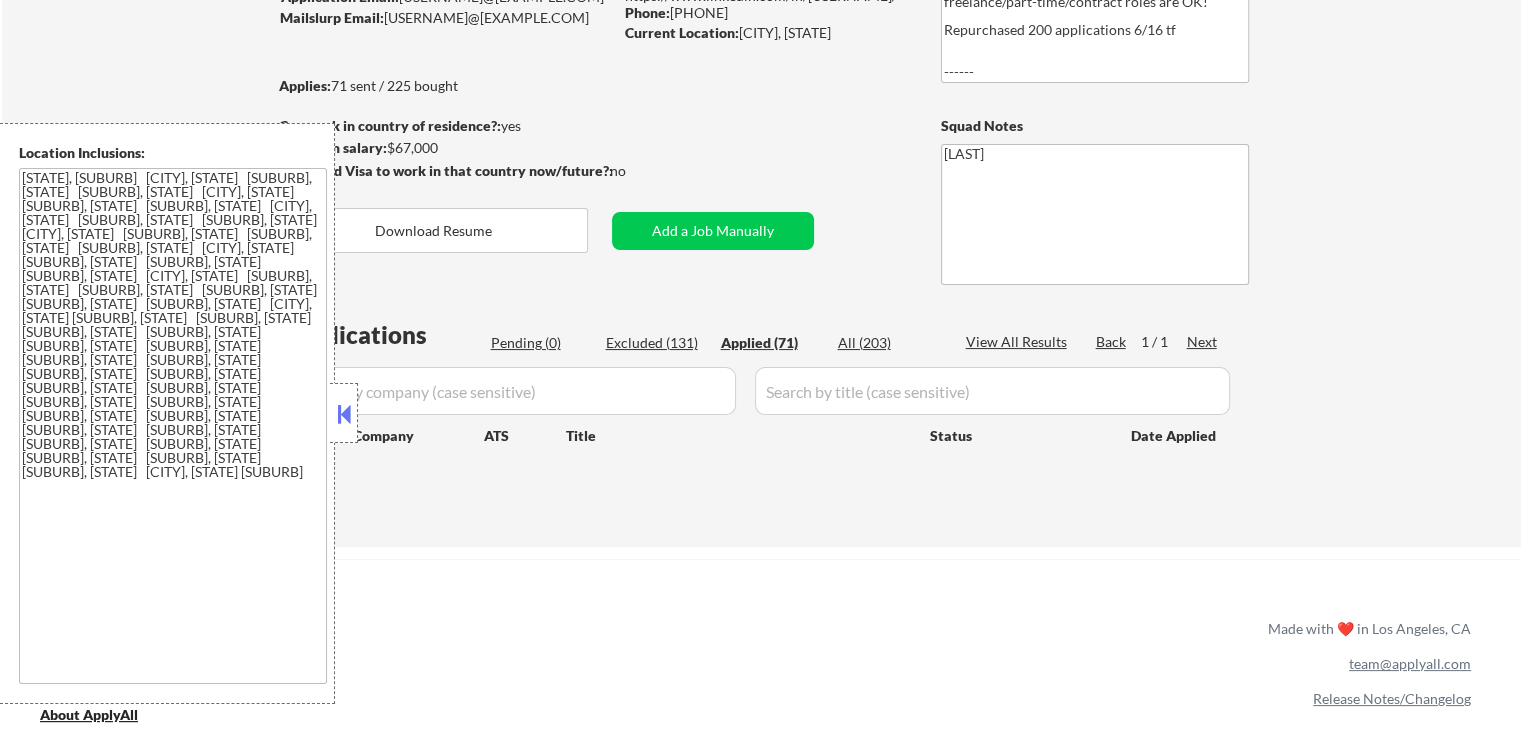 scroll, scrollTop: 300, scrollLeft: 0, axis: vertical 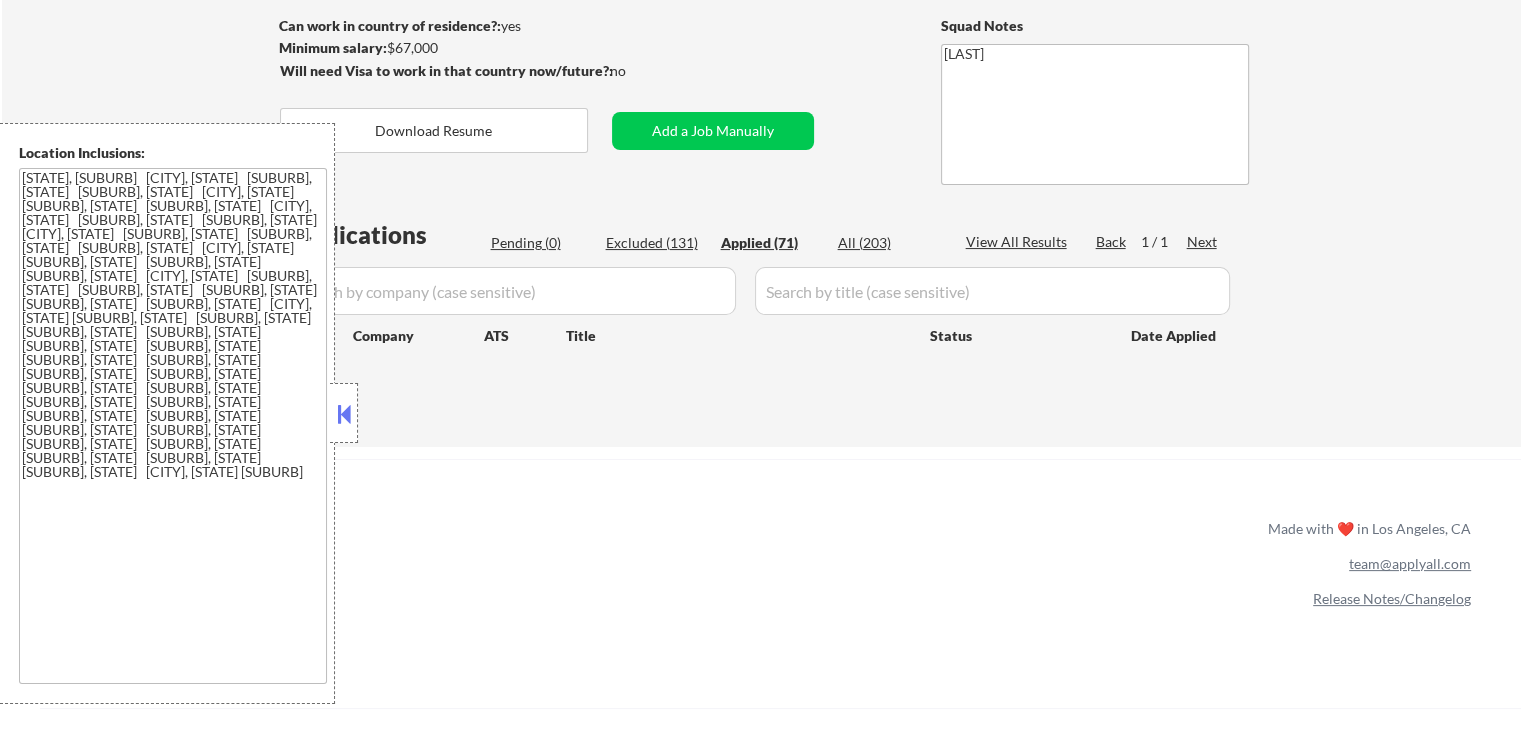 click on "Applied (71)" at bounding box center (771, 243) 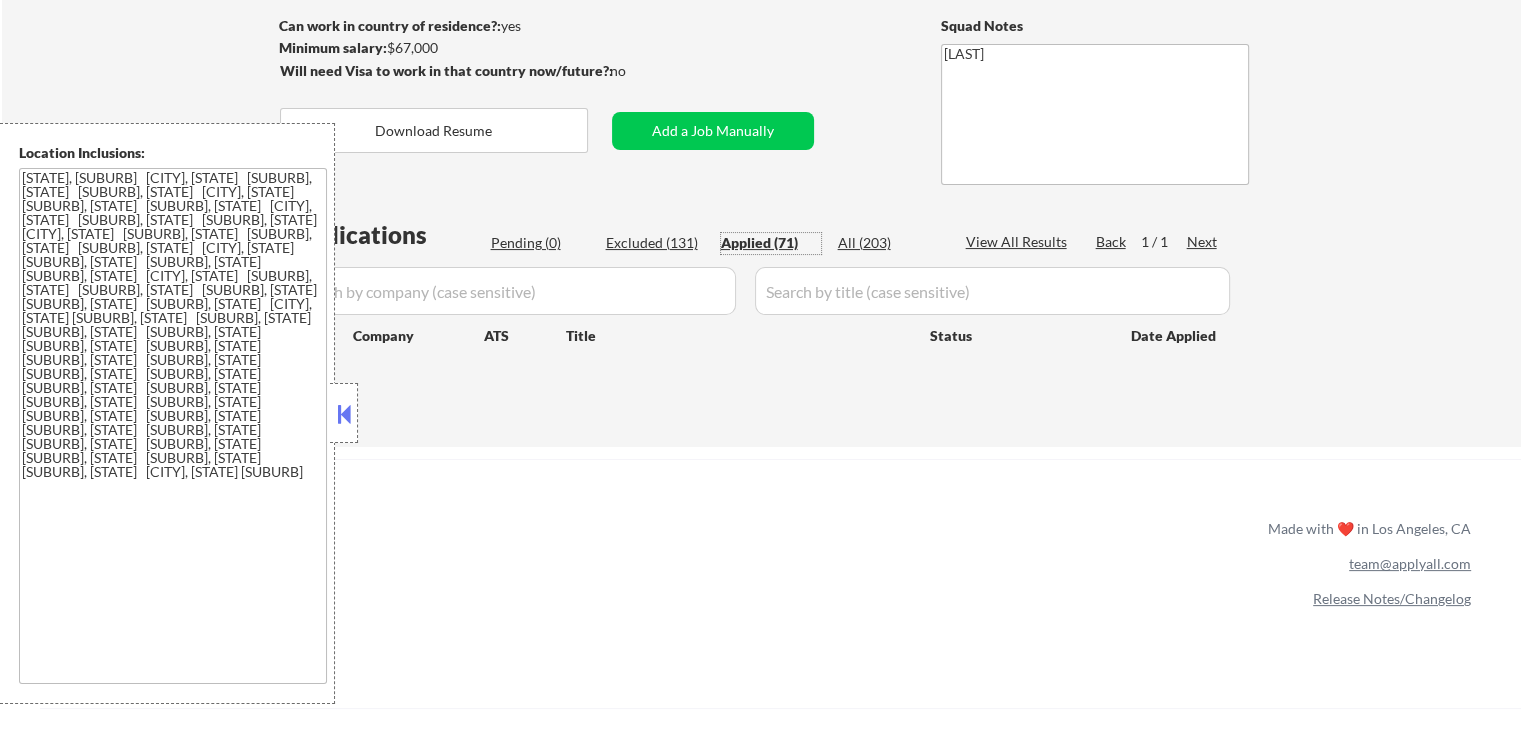 click on "Applied (71)" at bounding box center [771, 243] 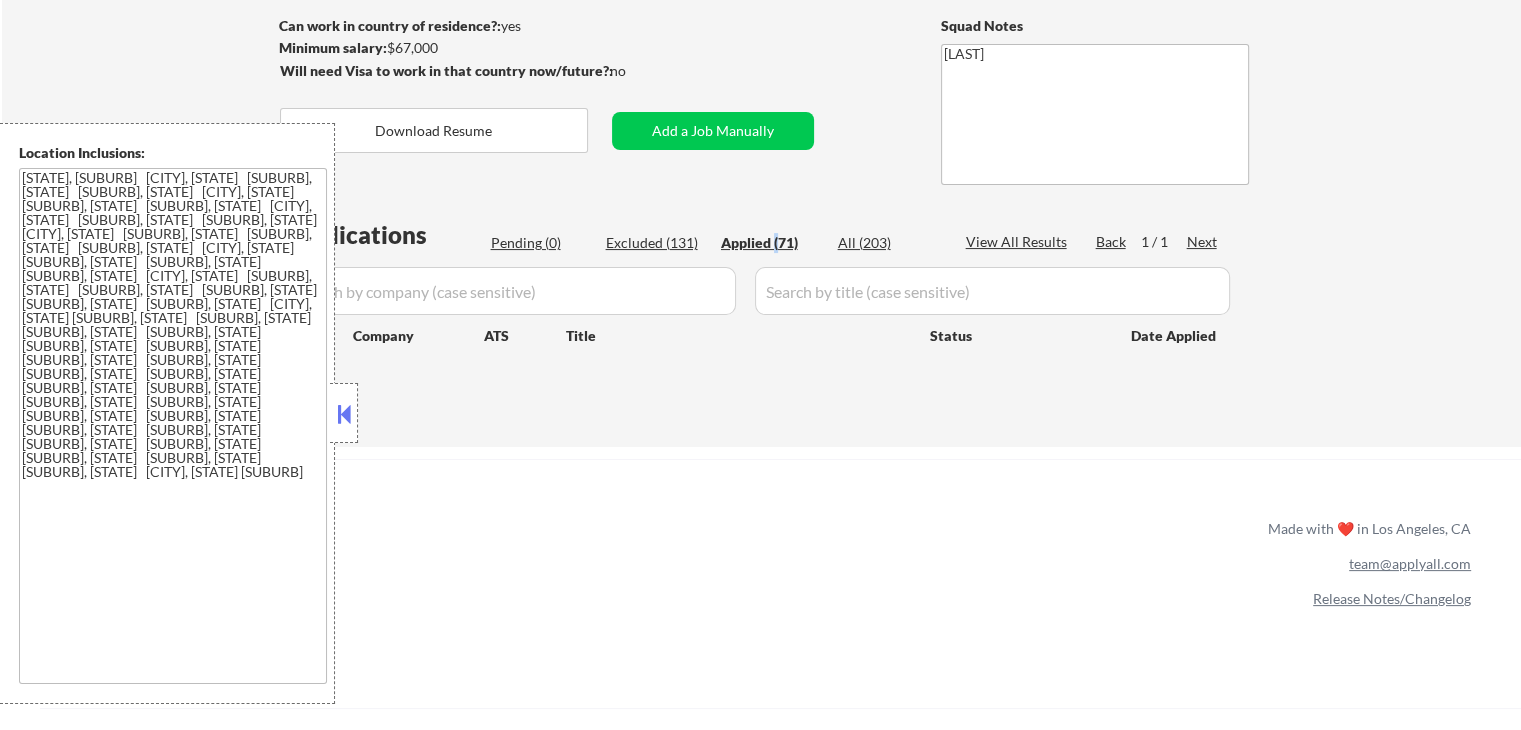 click on "Applied (71)" at bounding box center (771, 243) 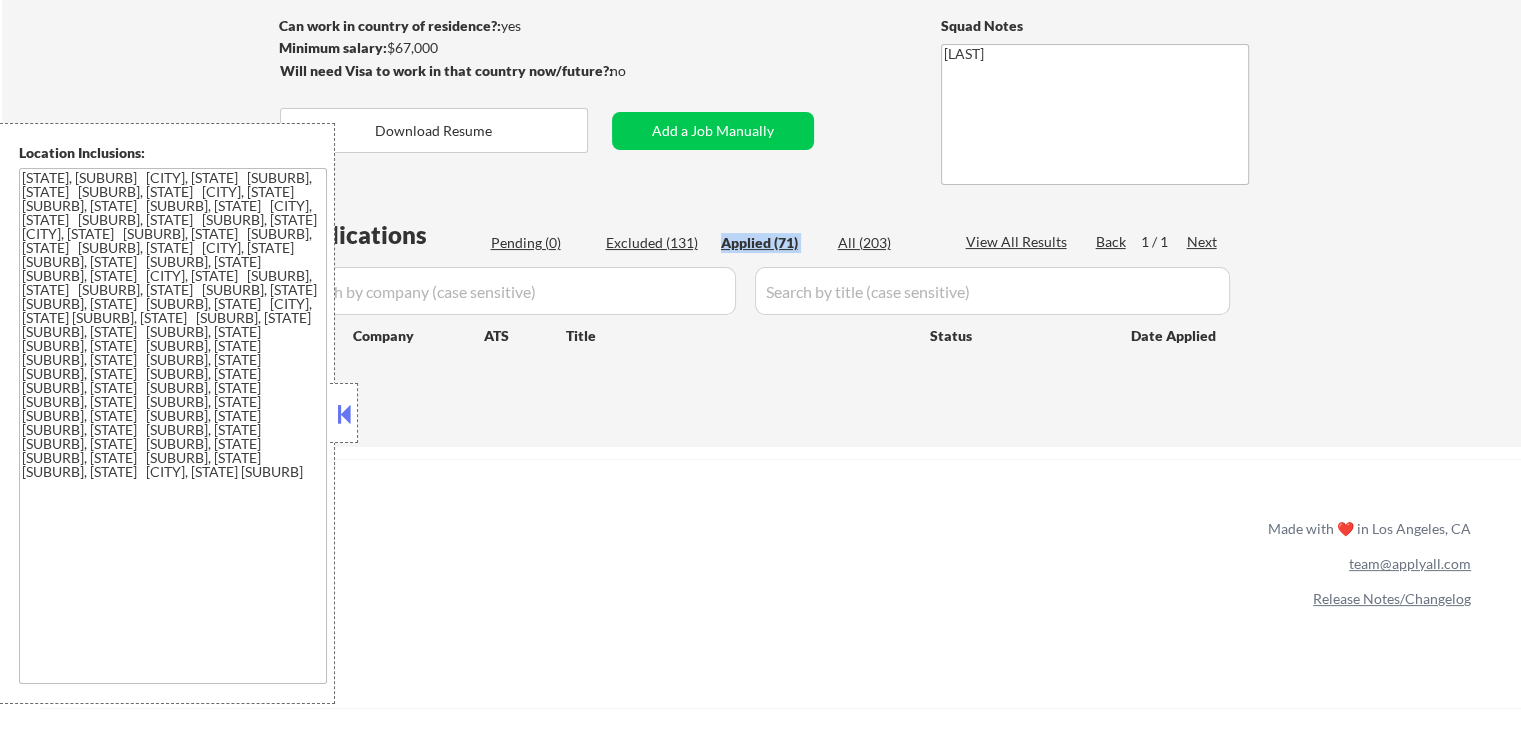 click on "Applied (71)" at bounding box center [771, 243] 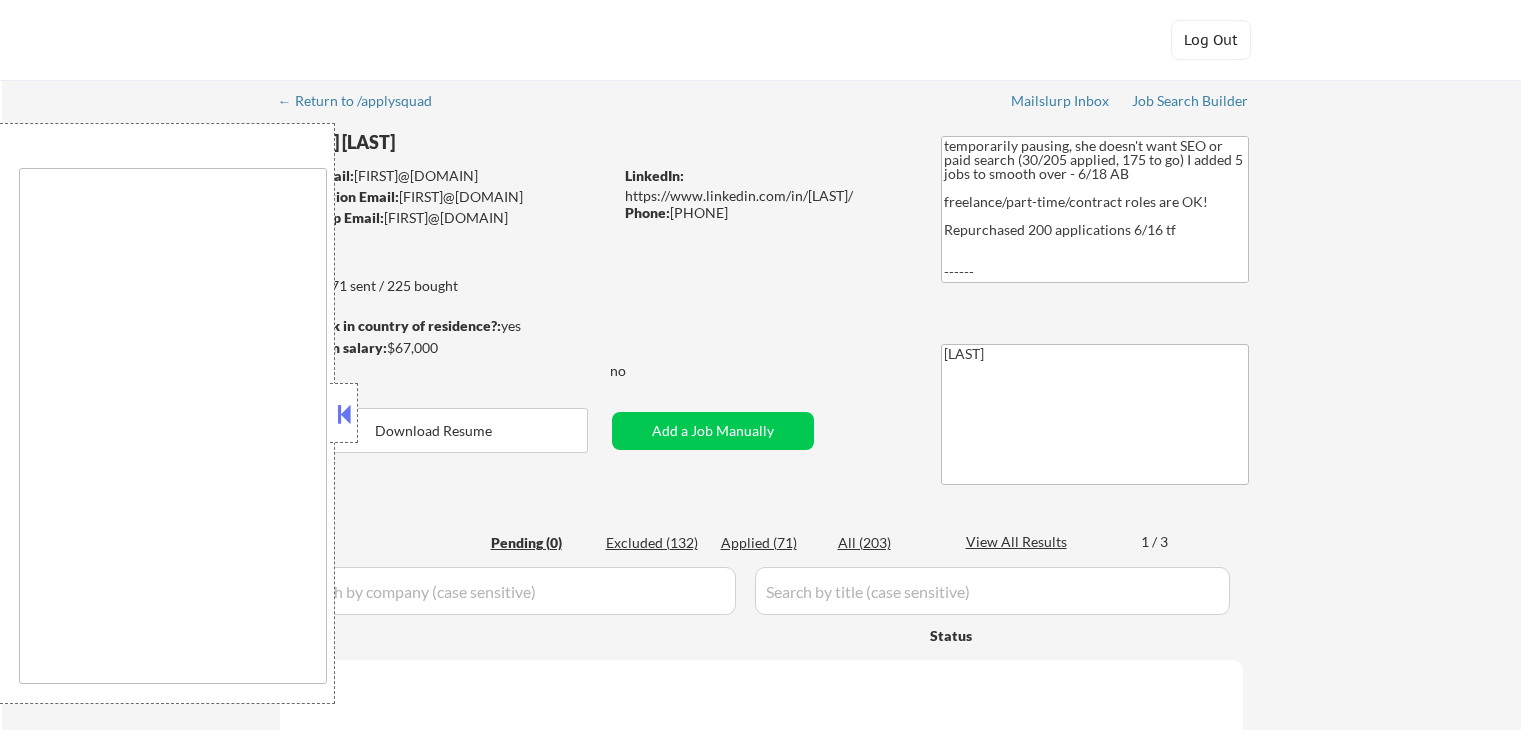 type on "[CITY], [STATE] [CITY], [STATE] [CITY], [STATE] [CITY], [STATE] [CITY], [STATE] [CITY], [STATE] [CITY], [STATE] [CITY], [STATE] [CITY], [STATE] [CITY], [STATE] [CITY], [STATE] [CITY], [STATE] [CITY], [STATE] [CITY], [STATE] [CITY], [STATE] [CITY], [STATE] [CITY], [STATE] [CITY], [STATE] [CITY], [STATE] [CITY], [STATE] [CITY], [STATE] [CITY], [STATE] [CITY], [STATE] [CITY], [STATE] [CITY], [STATE] [CITY], [STATE] [CITY], [STATE] [CITY], [STATE] [CITY], [STATE] [CITY], [STATE] [CITY], [STATE] [CITY], [STATE] [CITY], [STATE] [CITY], [STATE] [CITY], [STATE] [CITY], [STATE] [CITY], [STATE] [CITY], [STATE] [CITY], [STATE] [CITY], [STATE] [CITY], [STATE] [CITY], [STATE] [CITY], [STATE] [CITY], [STATE] [CITY], [STATE] [CITY], [STATE] [CITY], [STATE] remote" 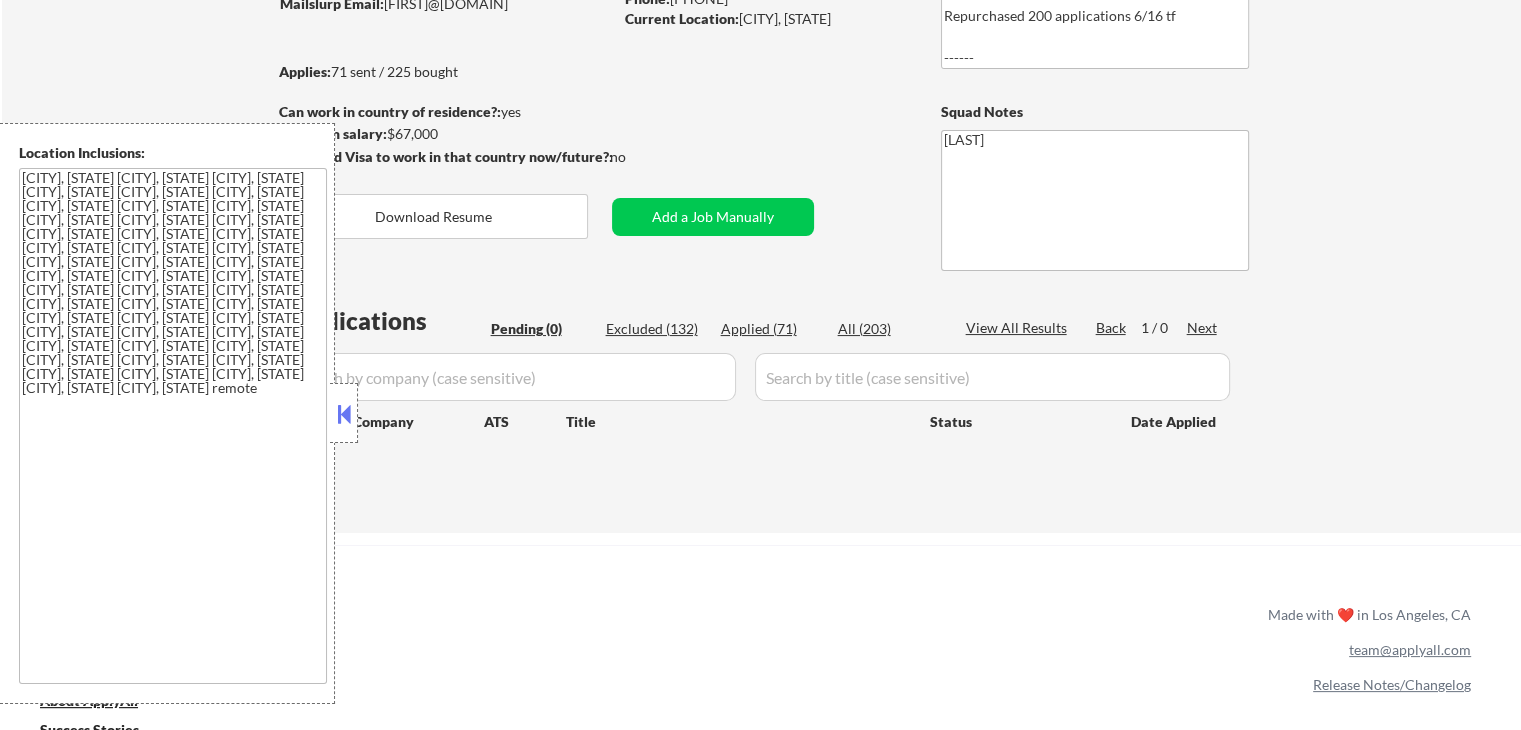 scroll, scrollTop: 300, scrollLeft: 0, axis: vertical 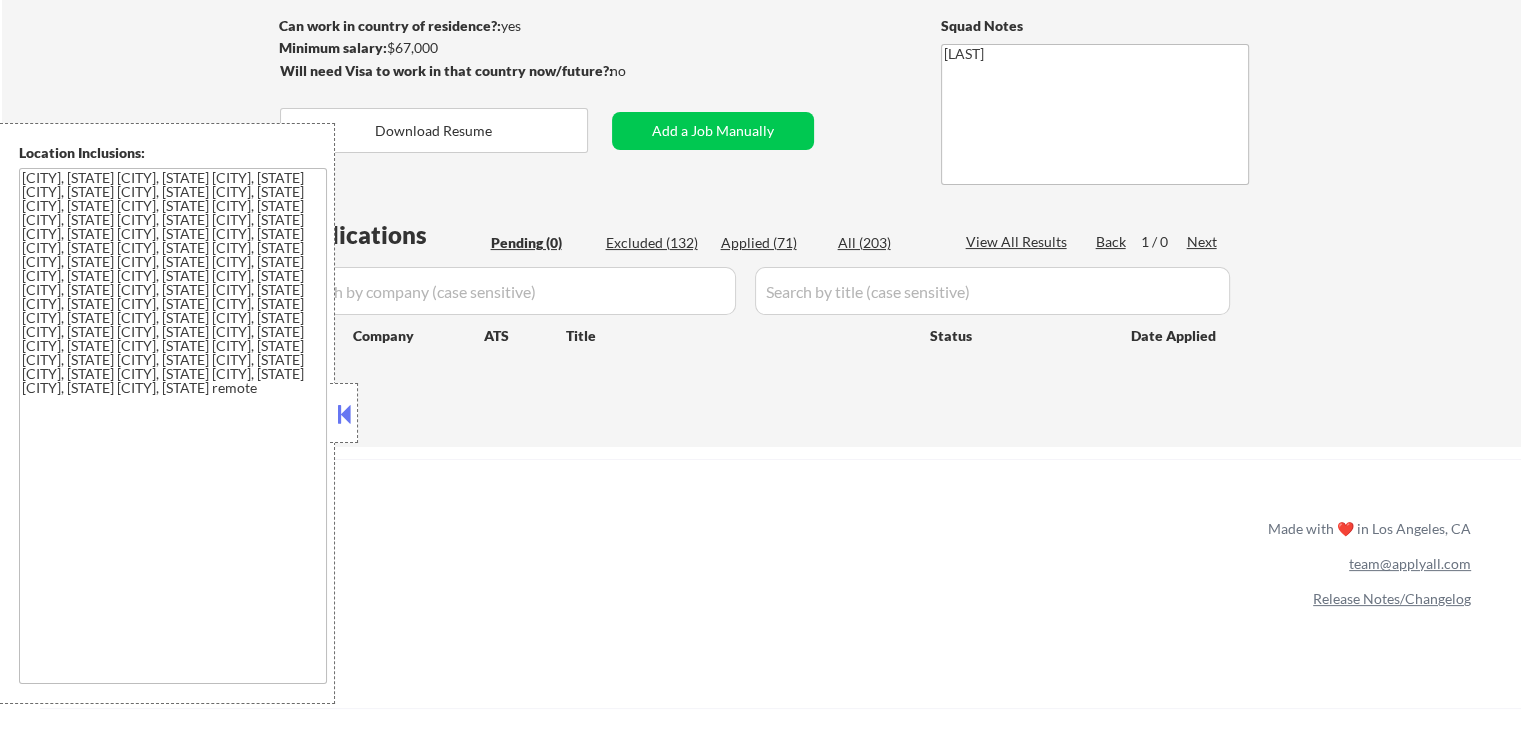 click on "Applied (71)" at bounding box center (771, 243) 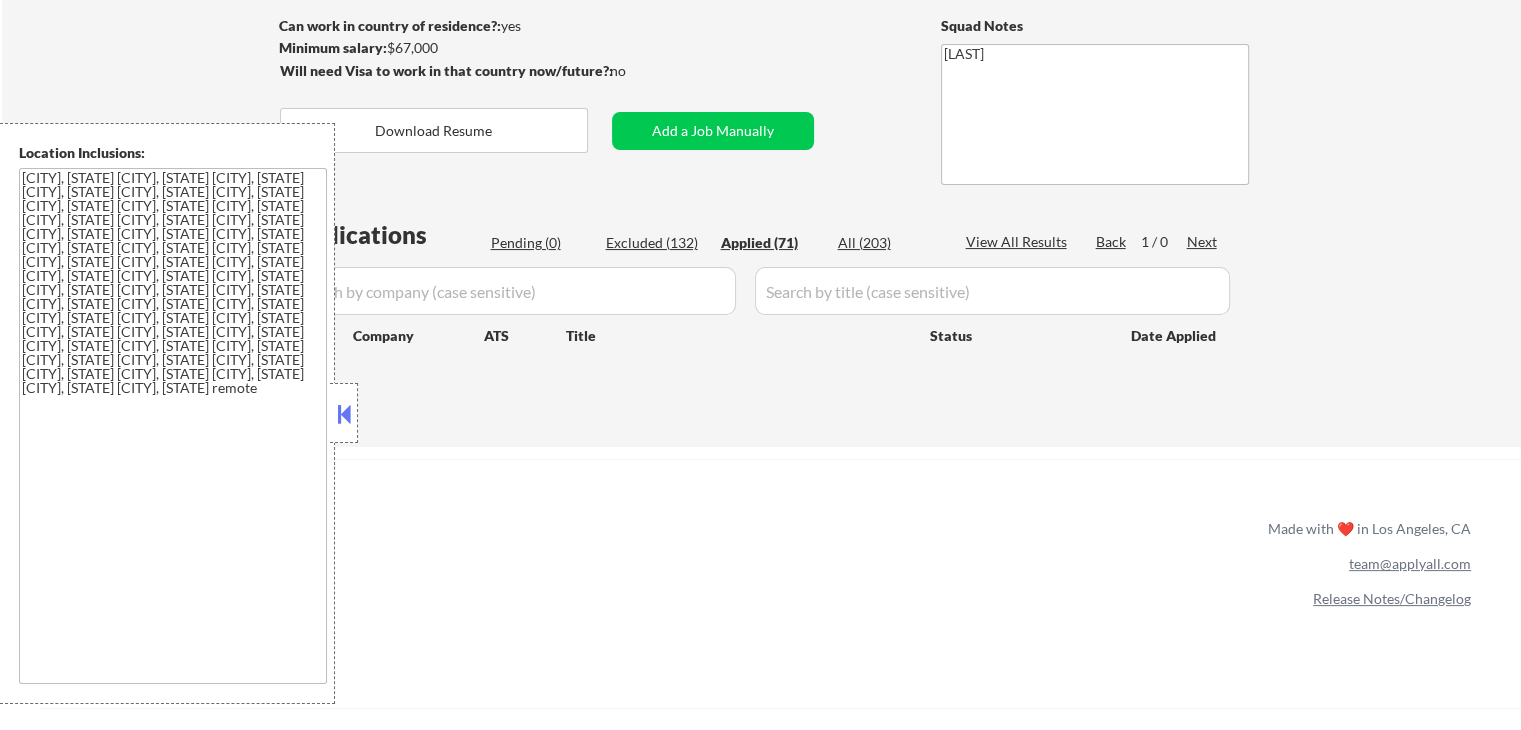 select on ""applied"" 